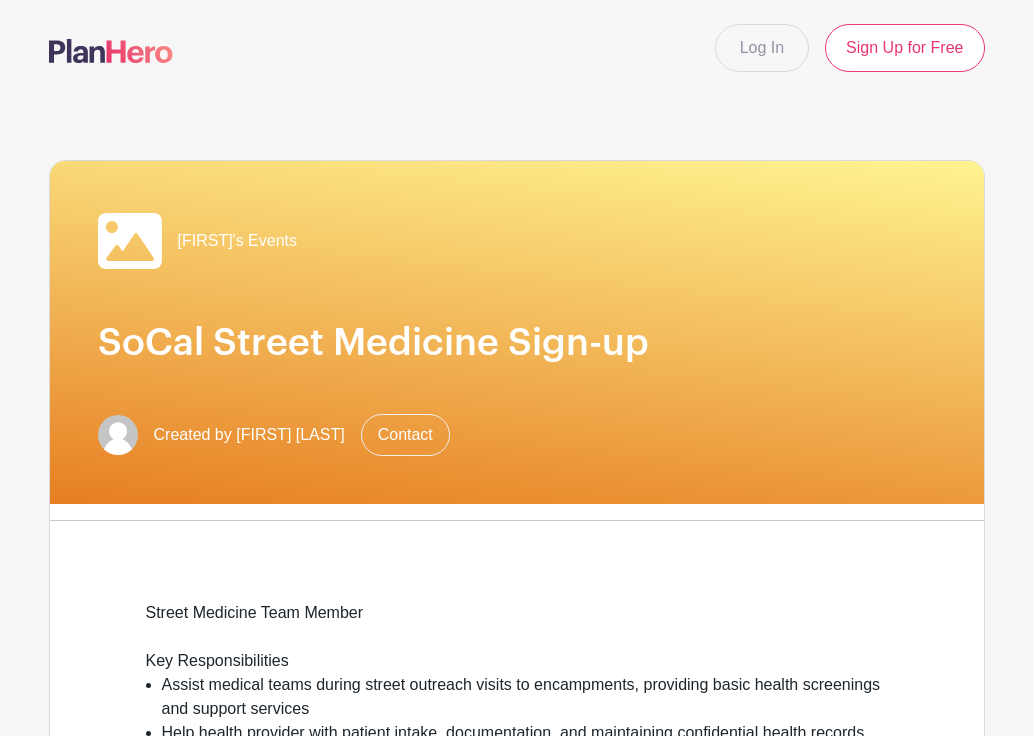 scroll, scrollTop: 0, scrollLeft: 0, axis: both 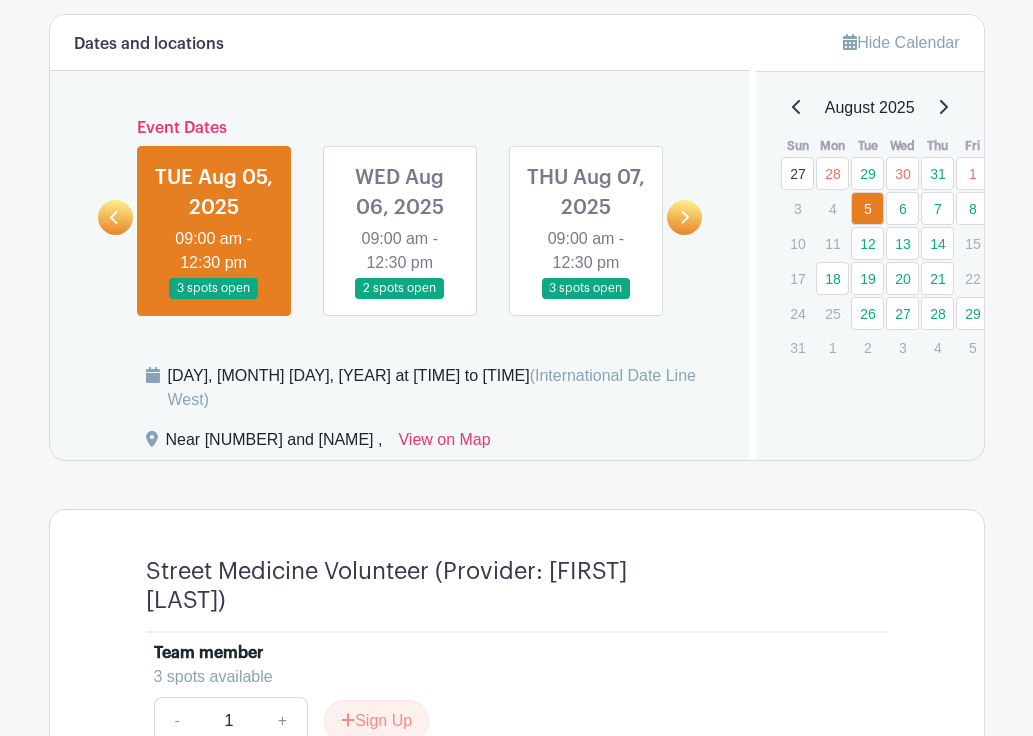 click 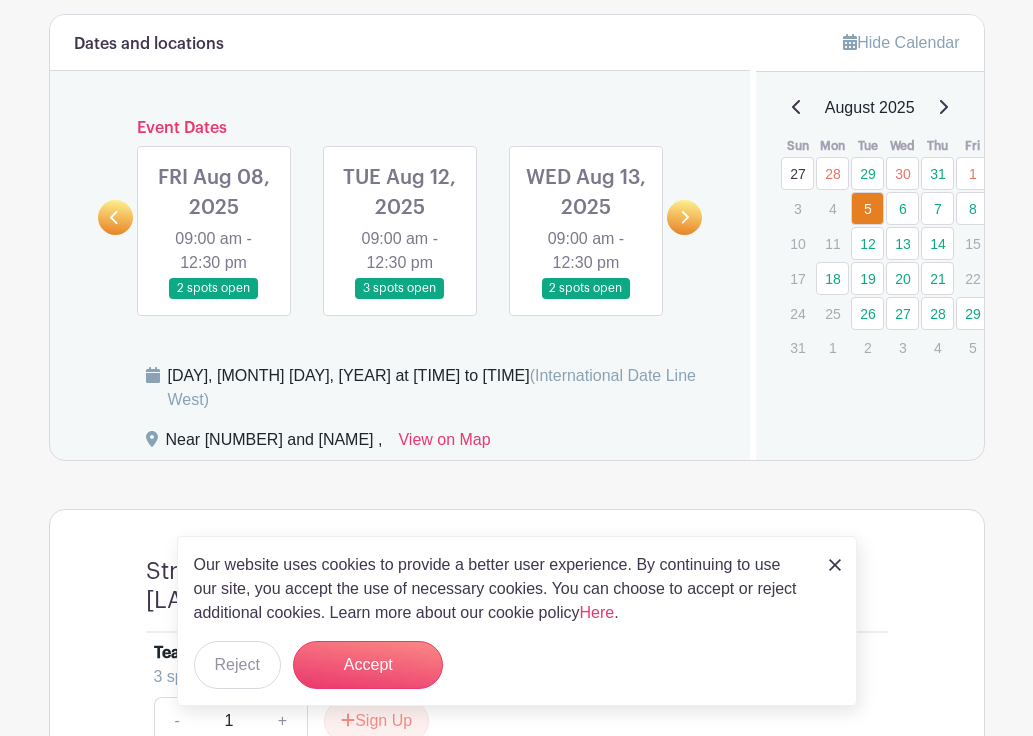 click 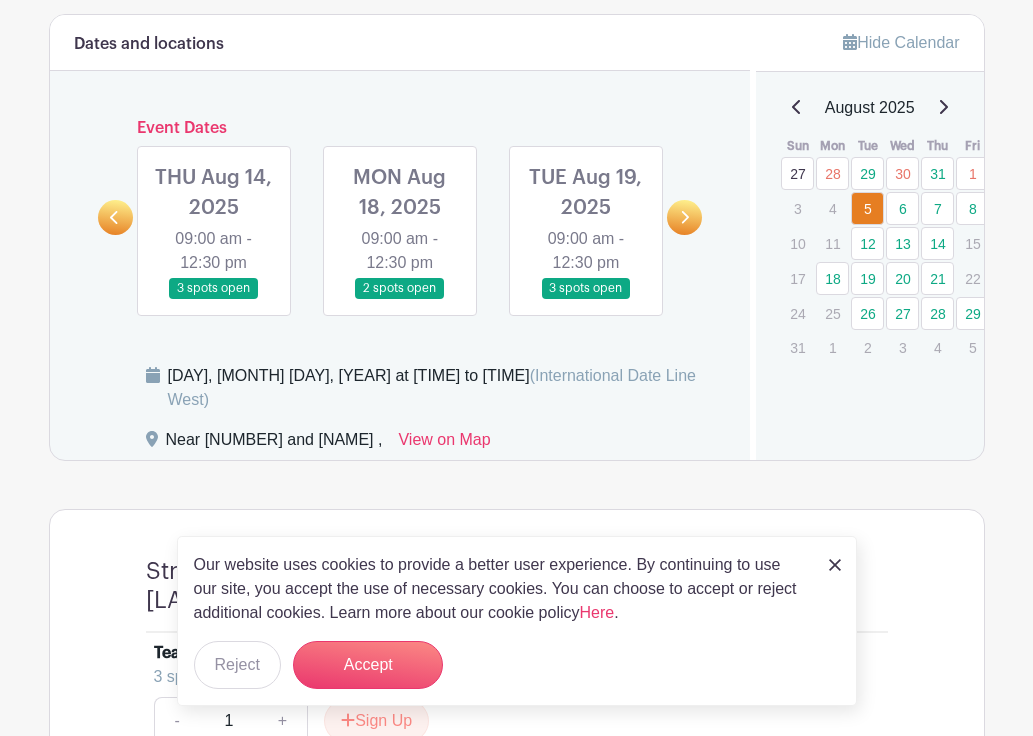 click 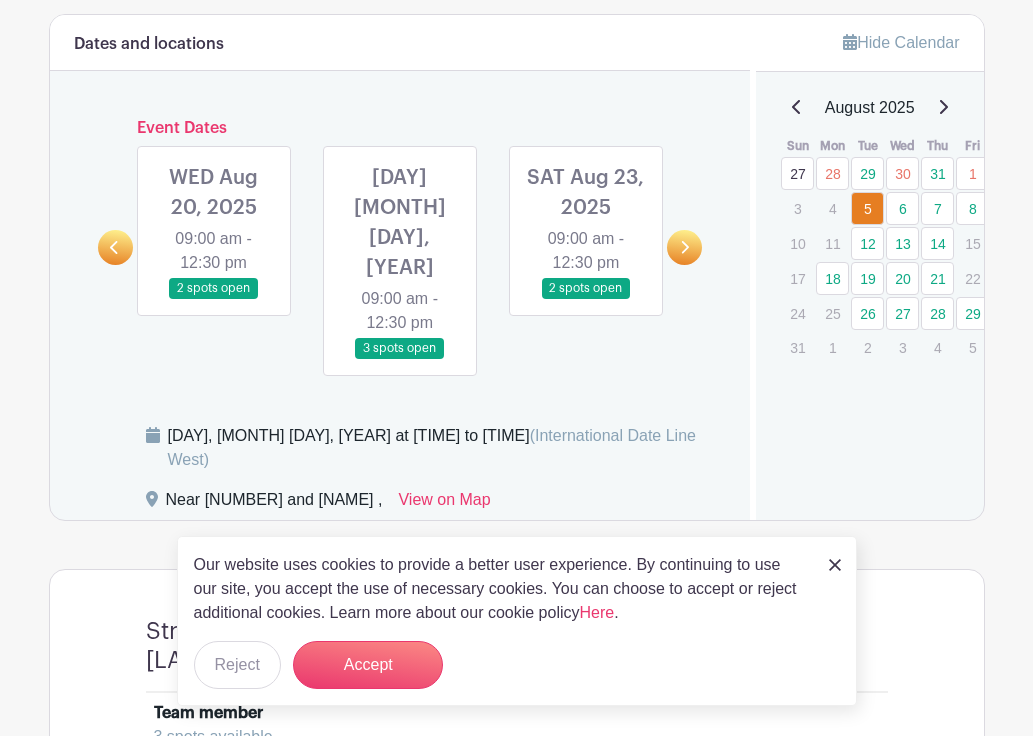 click 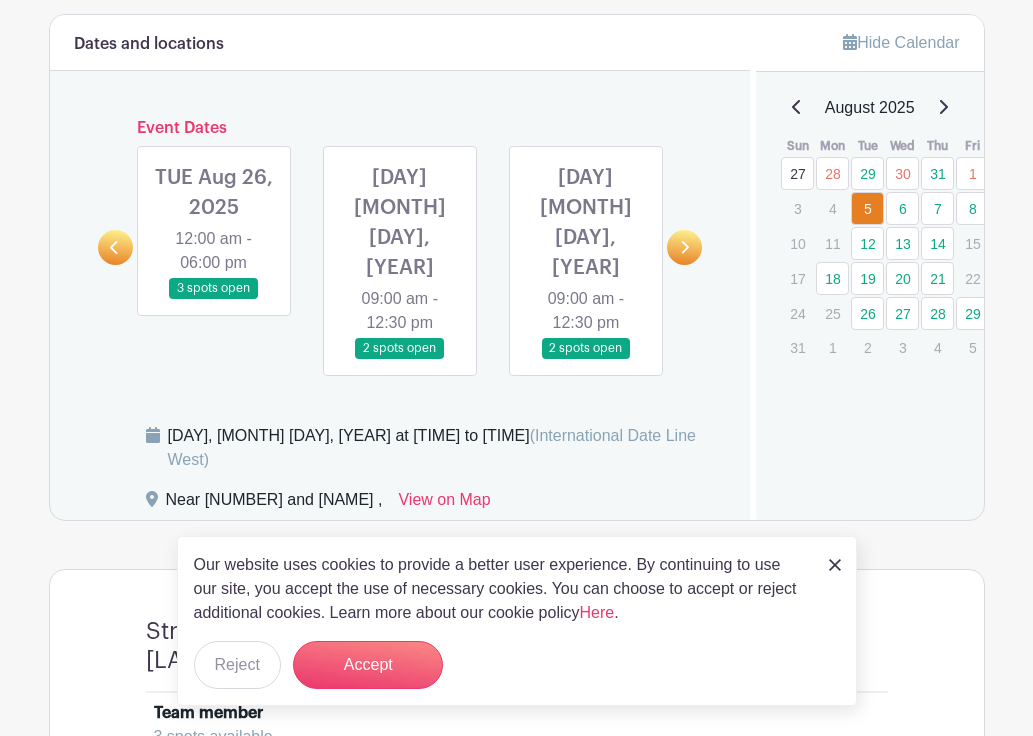 click 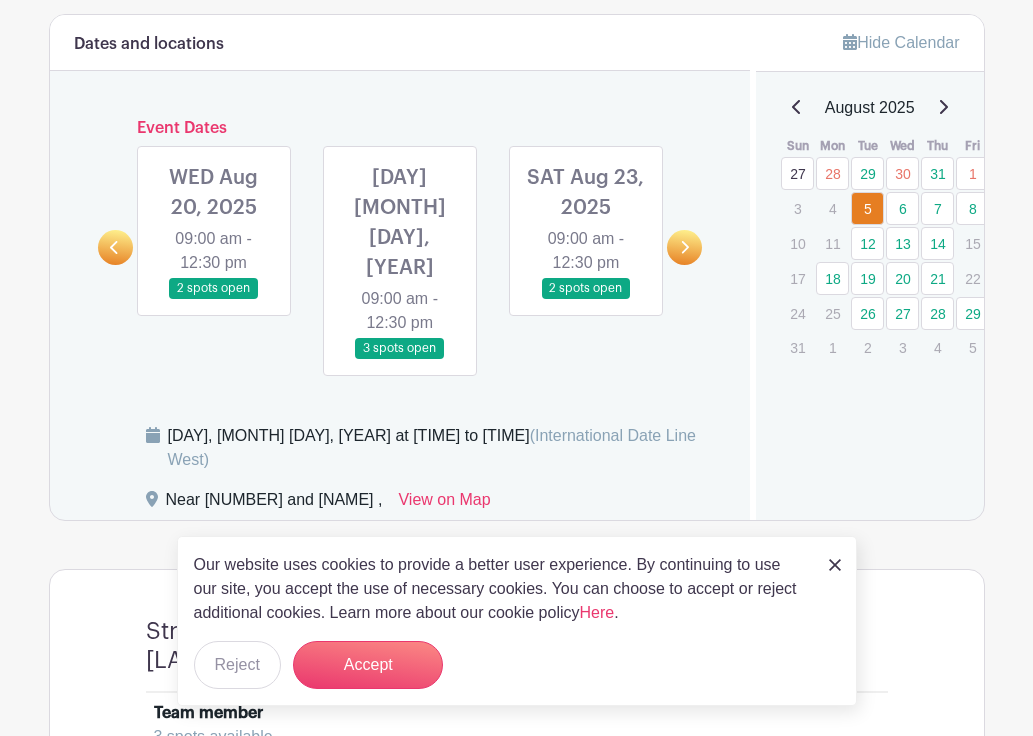 click at bounding box center [586, 299] 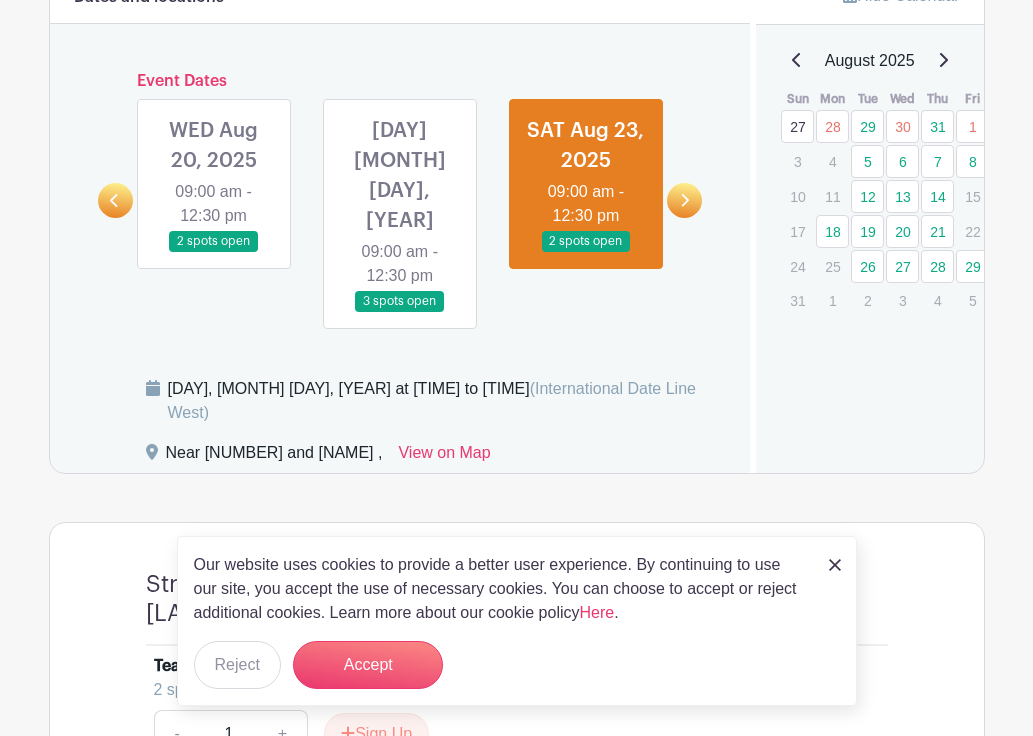 scroll, scrollTop: 965, scrollLeft: 0, axis: vertical 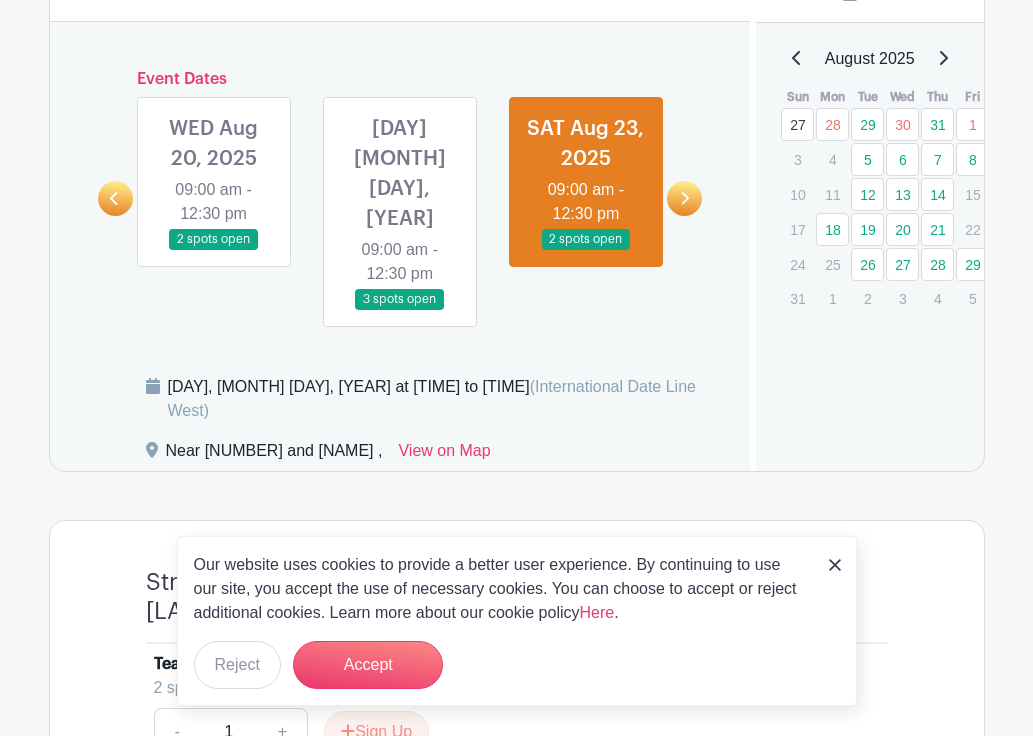 click at bounding box center (684, 198) 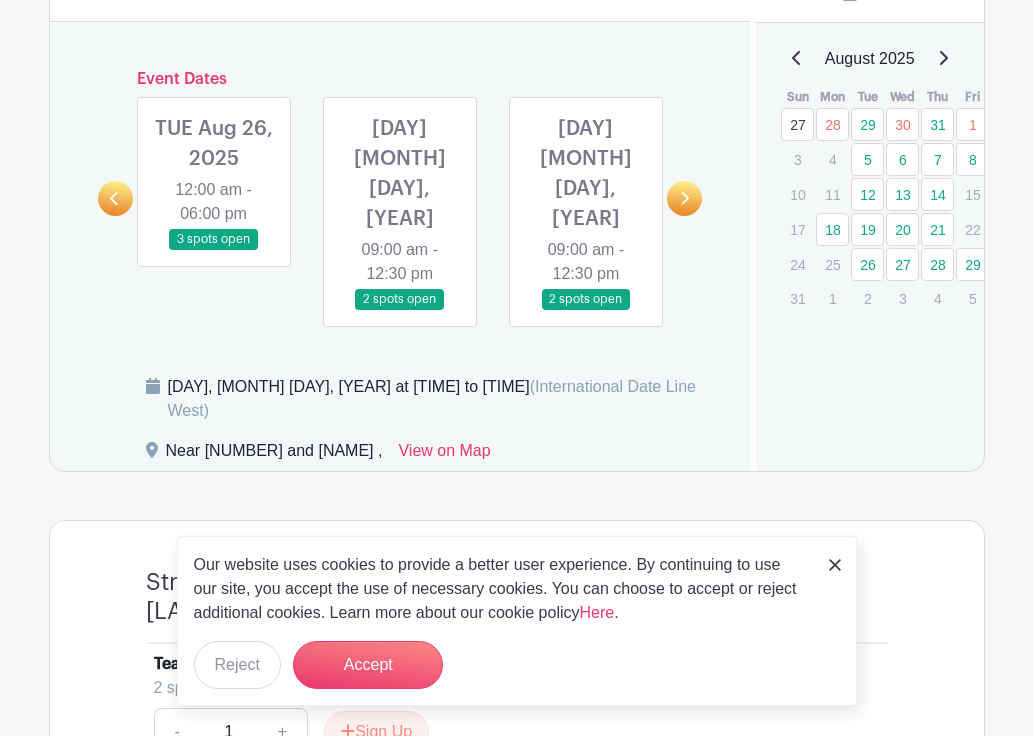 click at bounding box center [684, 198] 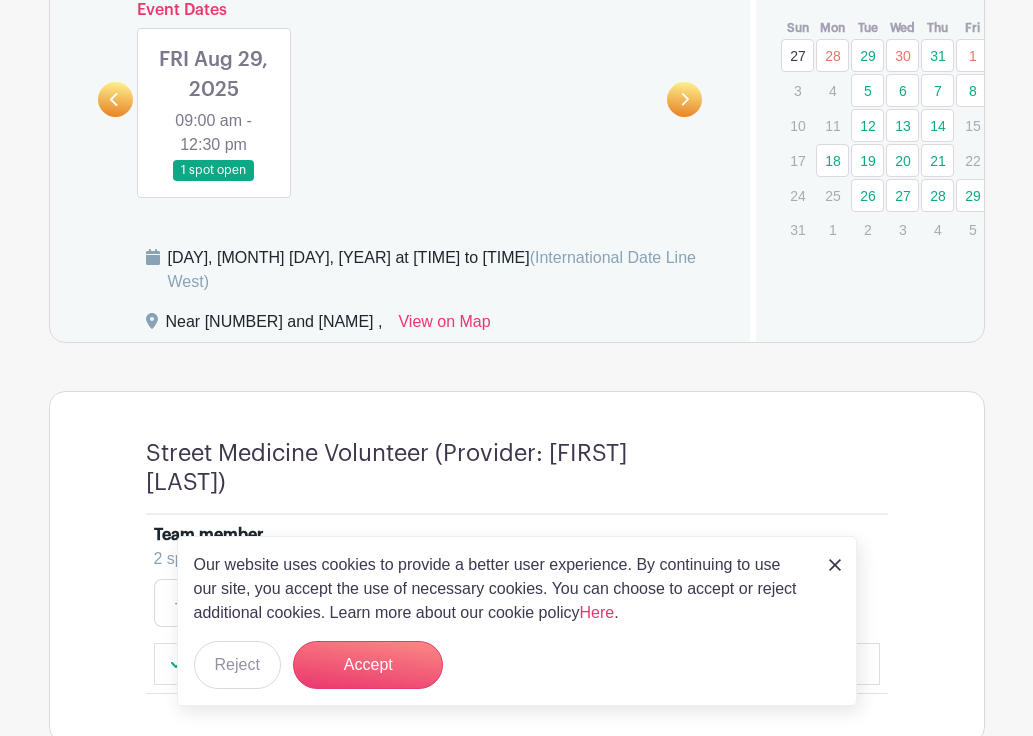 scroll, scrollTop: 1137, scrollLeft: 0, axis: vertical 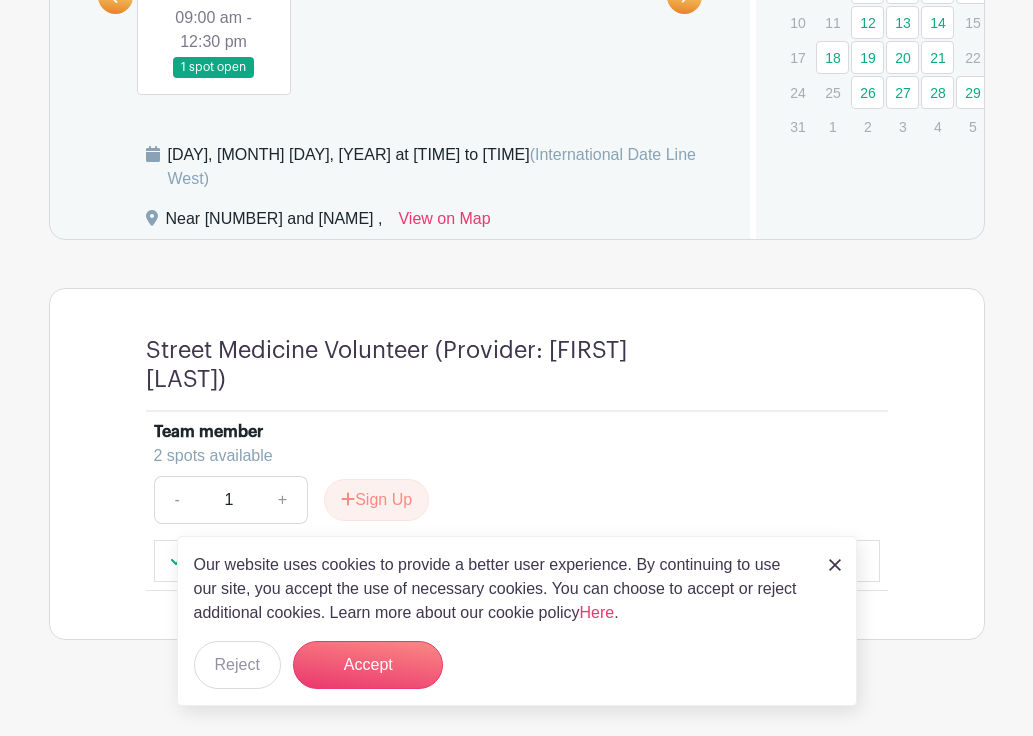click at bounding box center [835, 565] 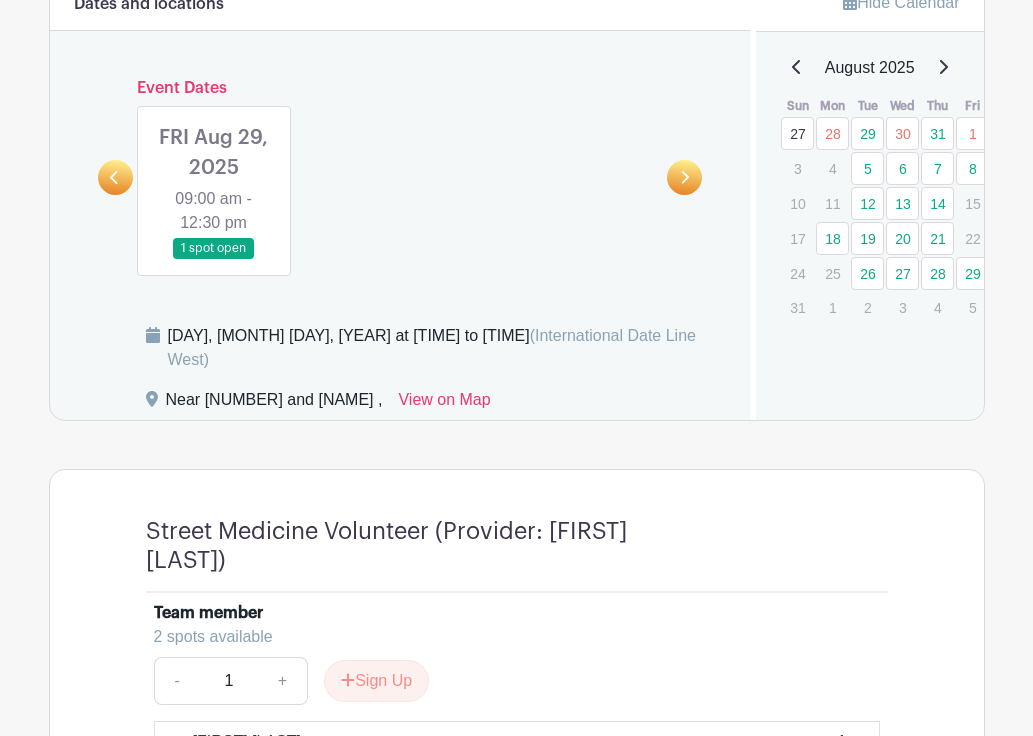 scroll, scrollTop: 930, scrollLeft: 0, axis: vertical 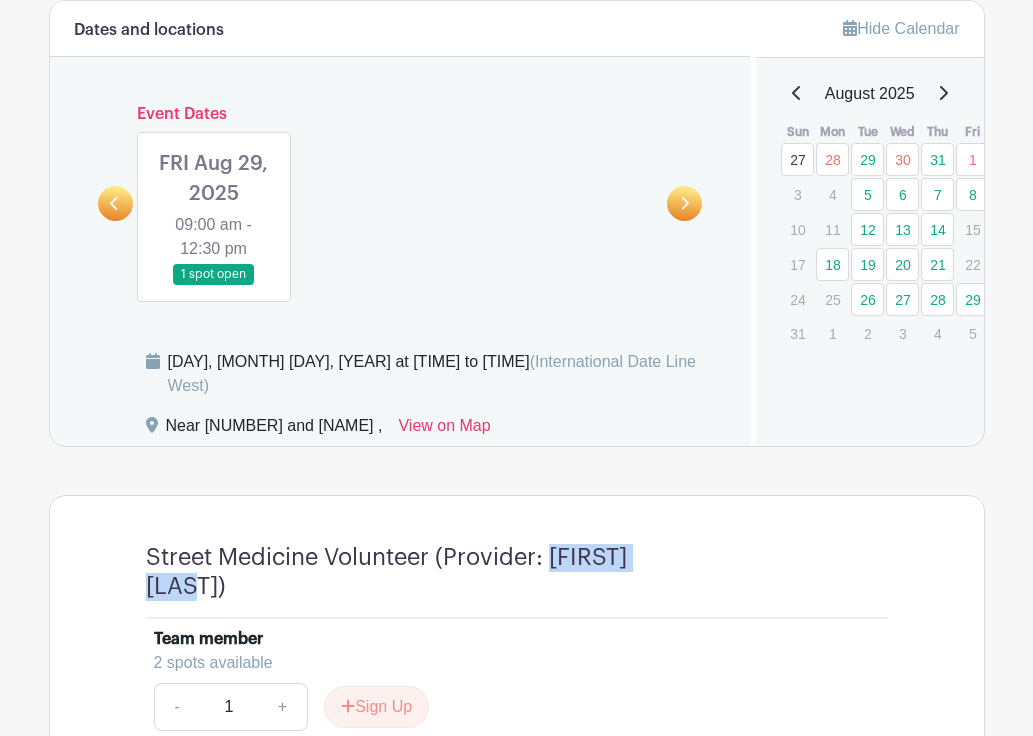drag, startPoint x: 553, startPoint y: 557, endPoint x: 683, endPoint y: 557, distance: 130 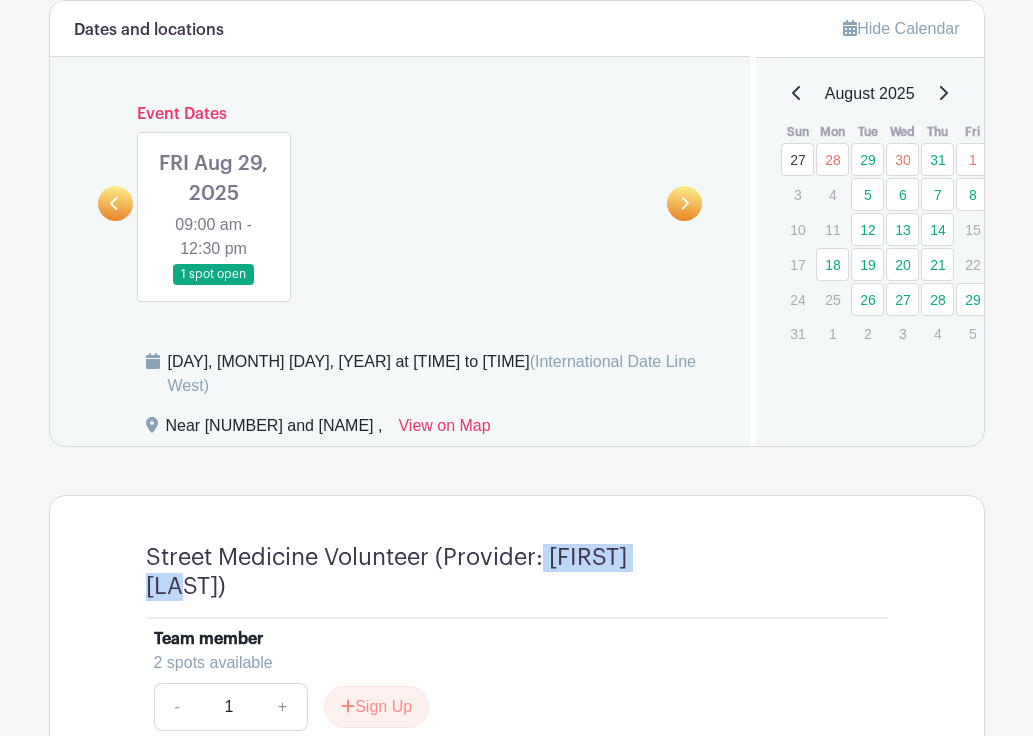 drag, startPoint x: 677, startPoint y: 558, endPoint x: 545, endPoint y: 553, distance: 132.09467 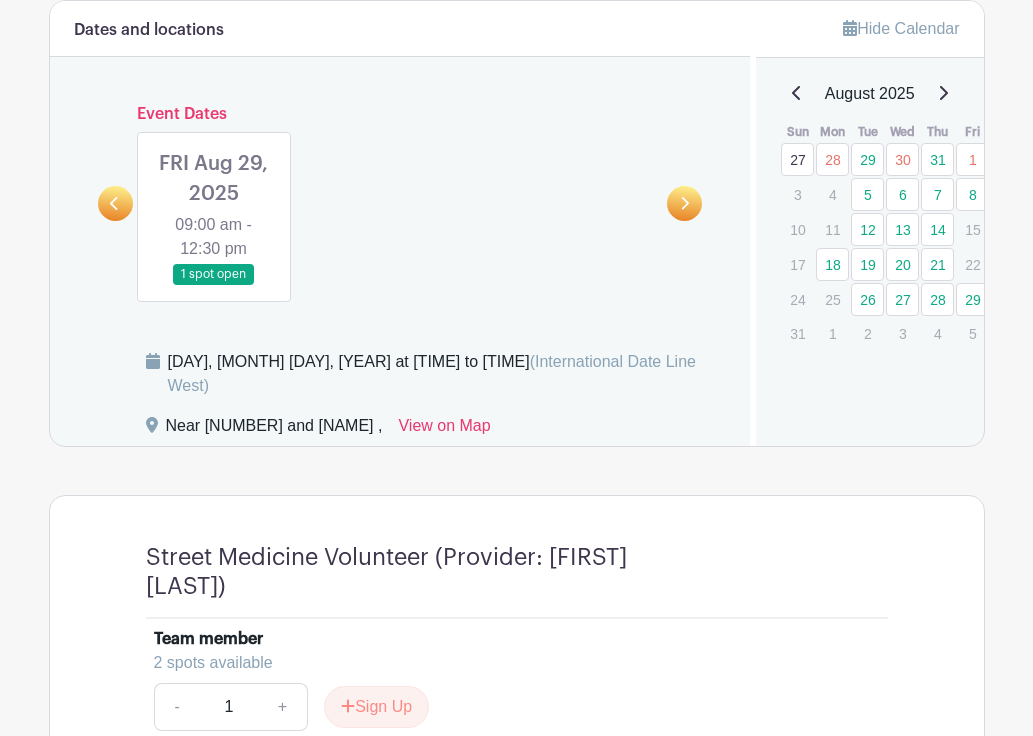 click on "Street Medicine Volunteer (Provider: [FIRST] [LAST])" at bounding box center (421, 572) 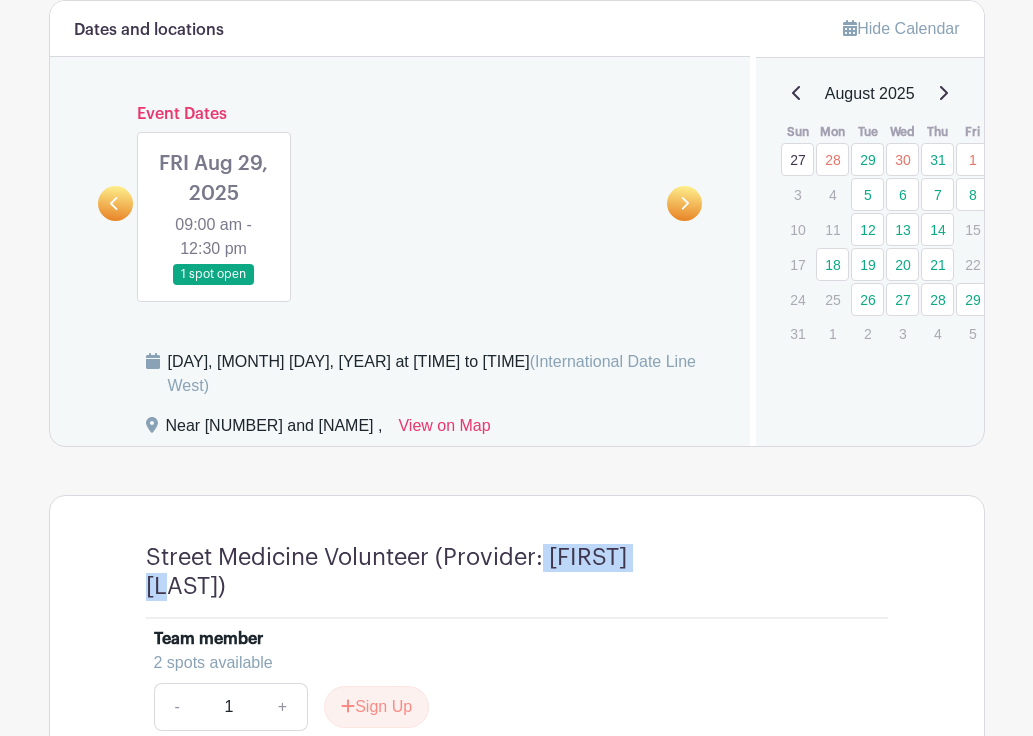 drag, startPoint x: 546, startPoint y: 556, endPoint x: 666, endPoint y: 567, distance: 120.50311 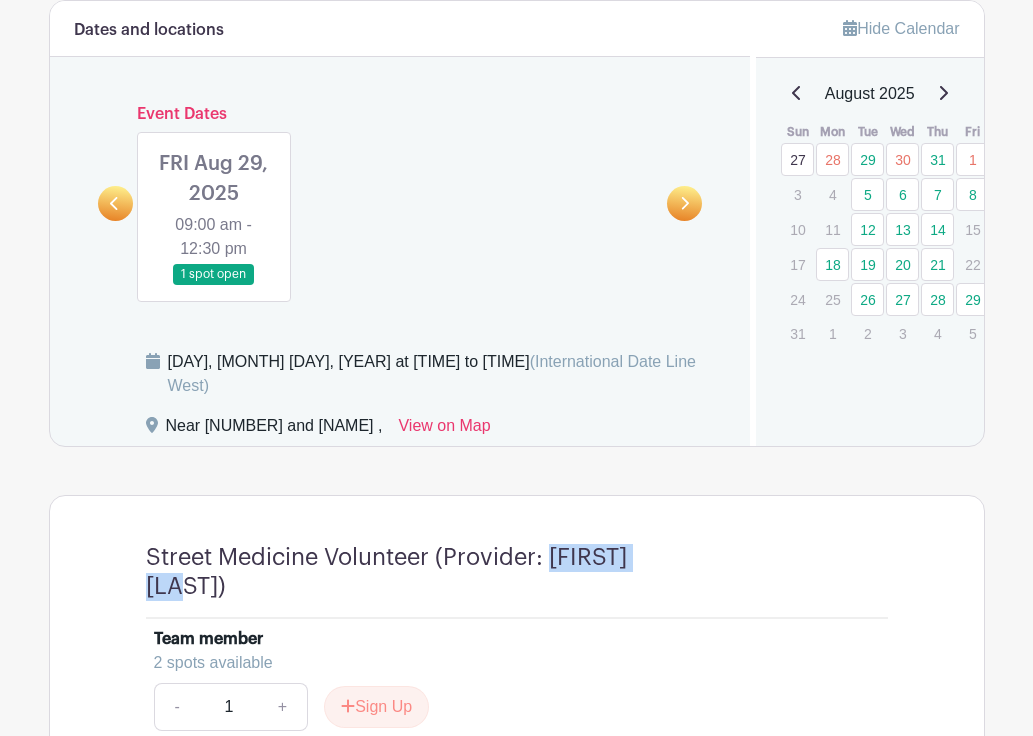 drag, startPoint x: 676, startPoint y: 563, endPoint x: 555, endPoint y: 555, distance: 121.264175 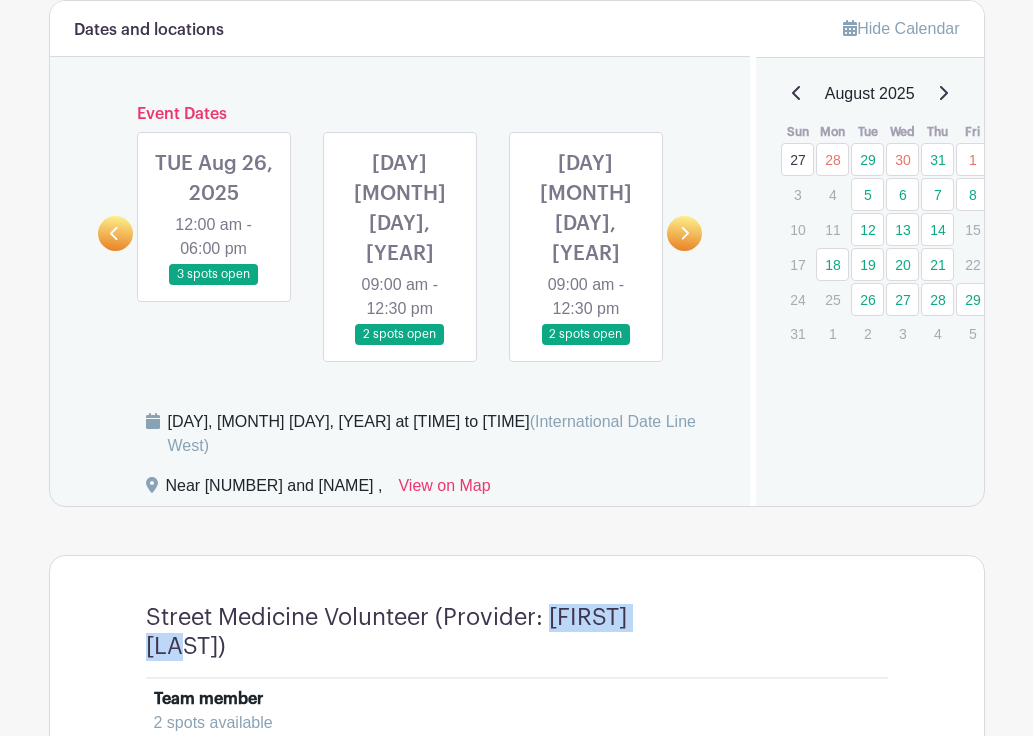 click at bounding box center [115, 233] 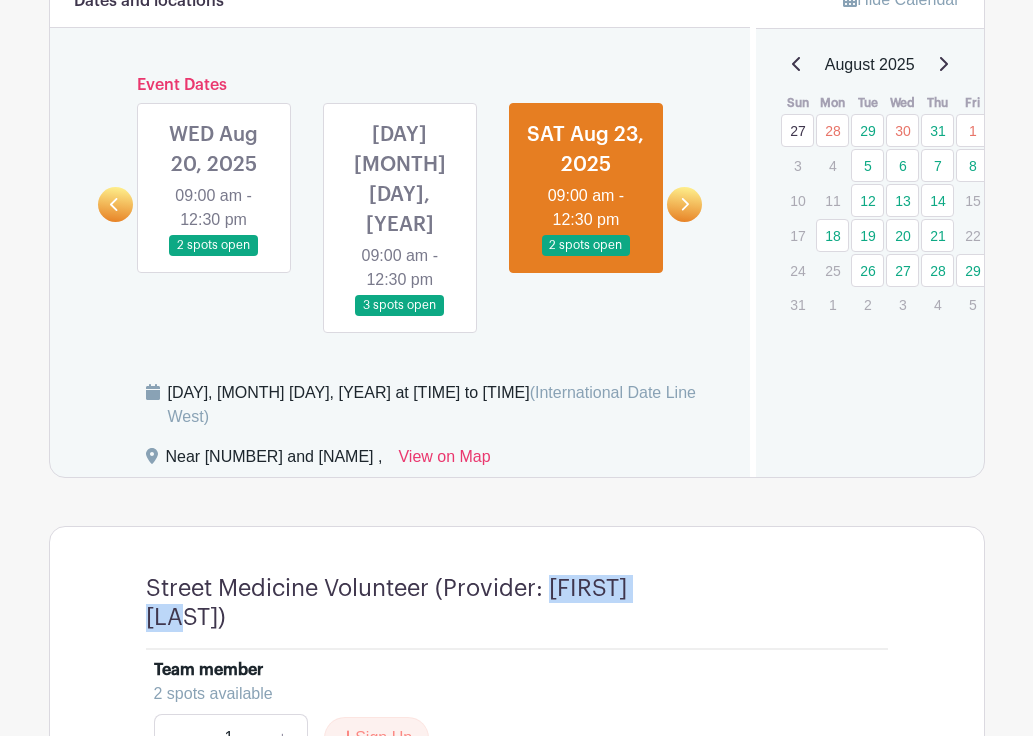 scroll, scrollTop: 951, scrollLeft: 0, axis: vertical 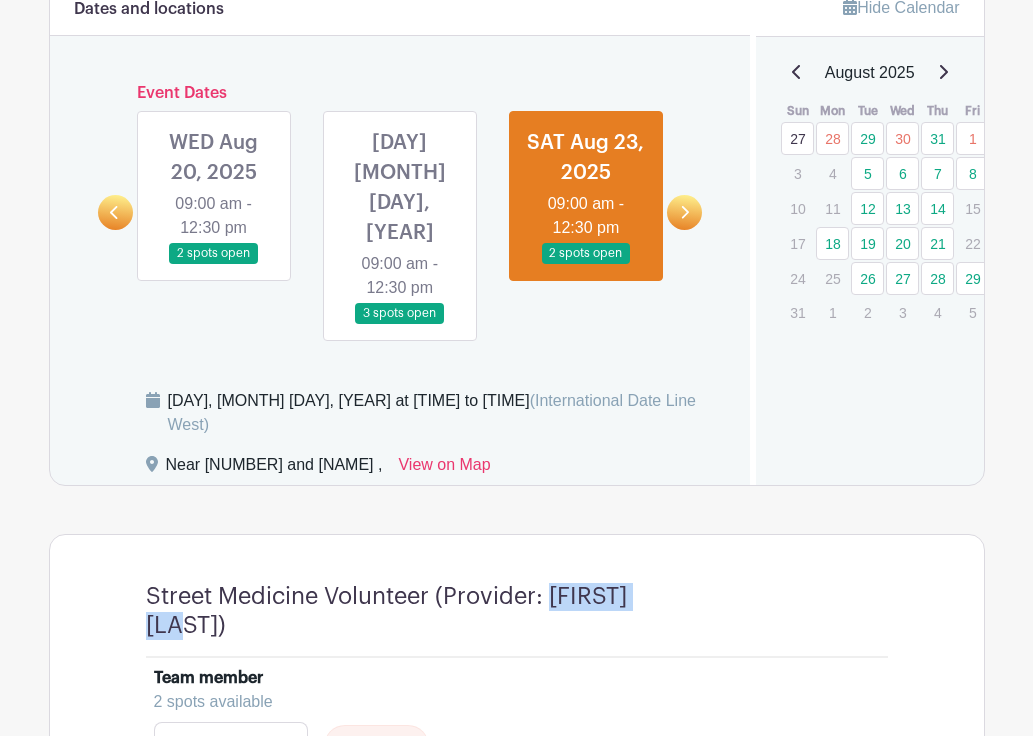 click at bounding box center (400, 324) 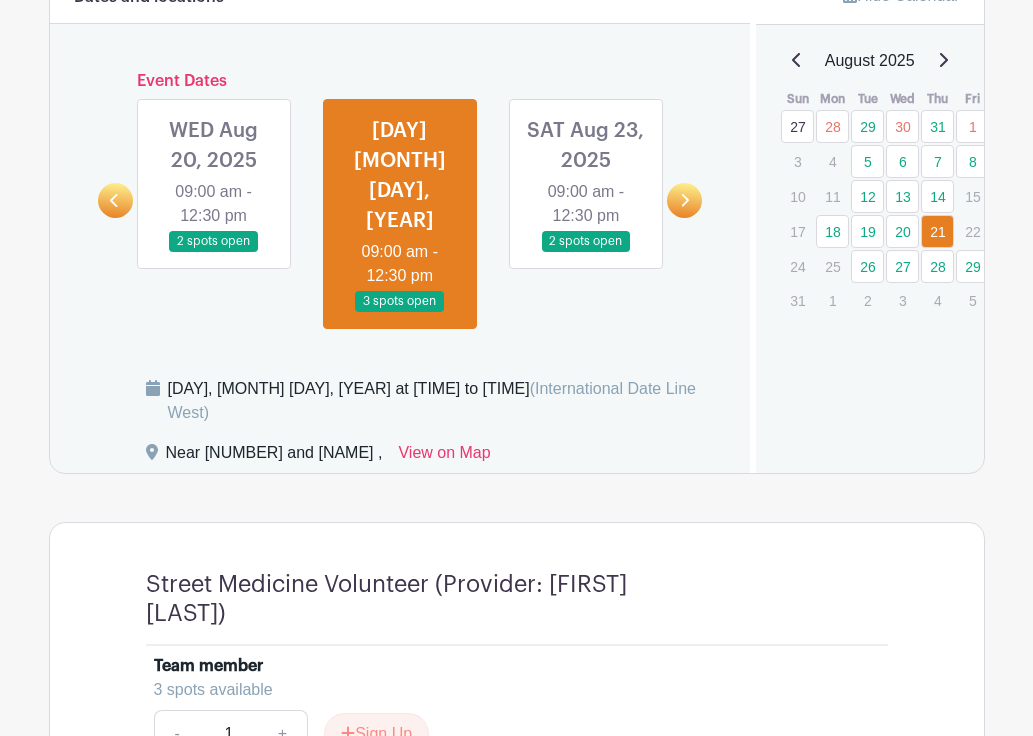 scroll, scrollTop: 964, scrollLeft: 0, axis: vertical 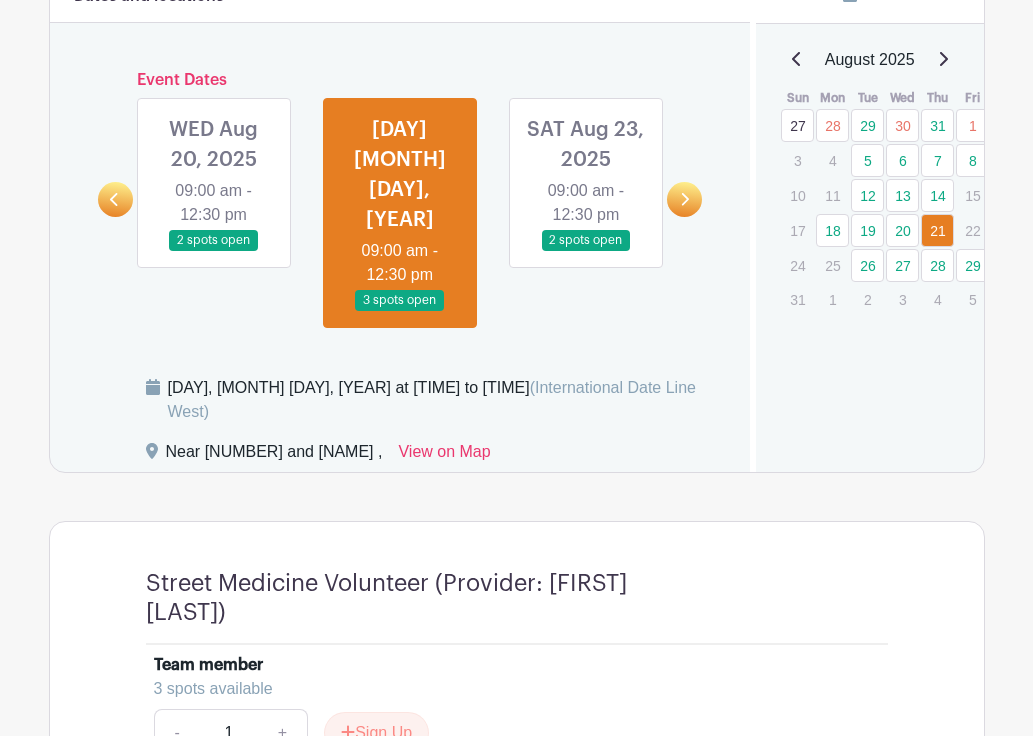 click at bounding box center (214, 251) 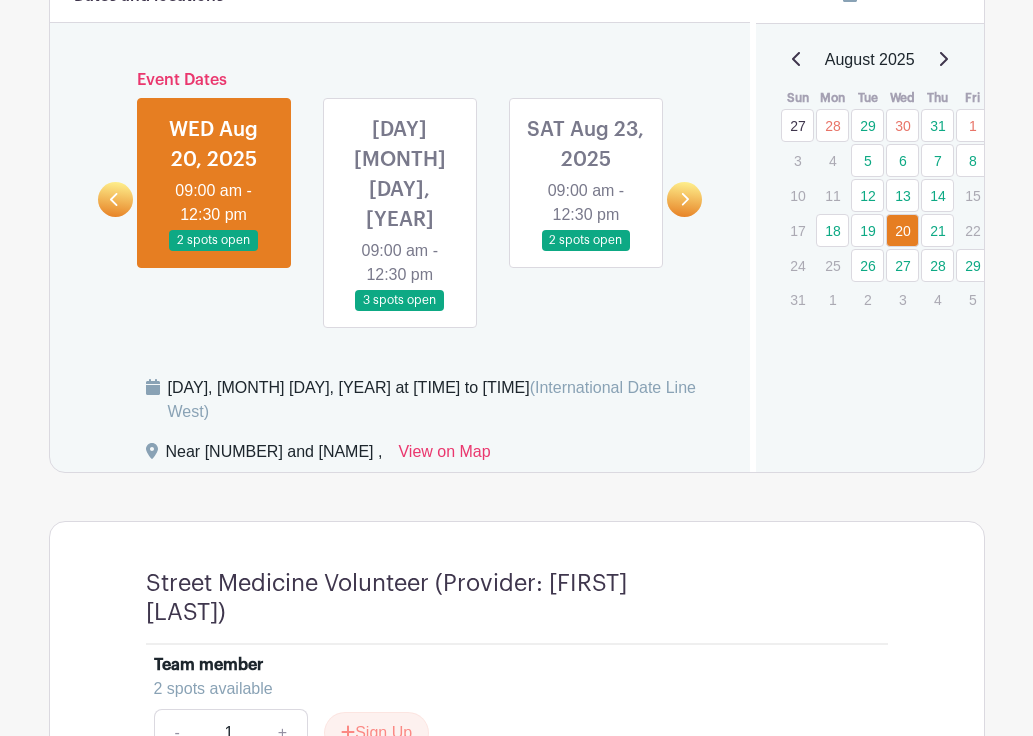 click at bounding box center (115, 199) 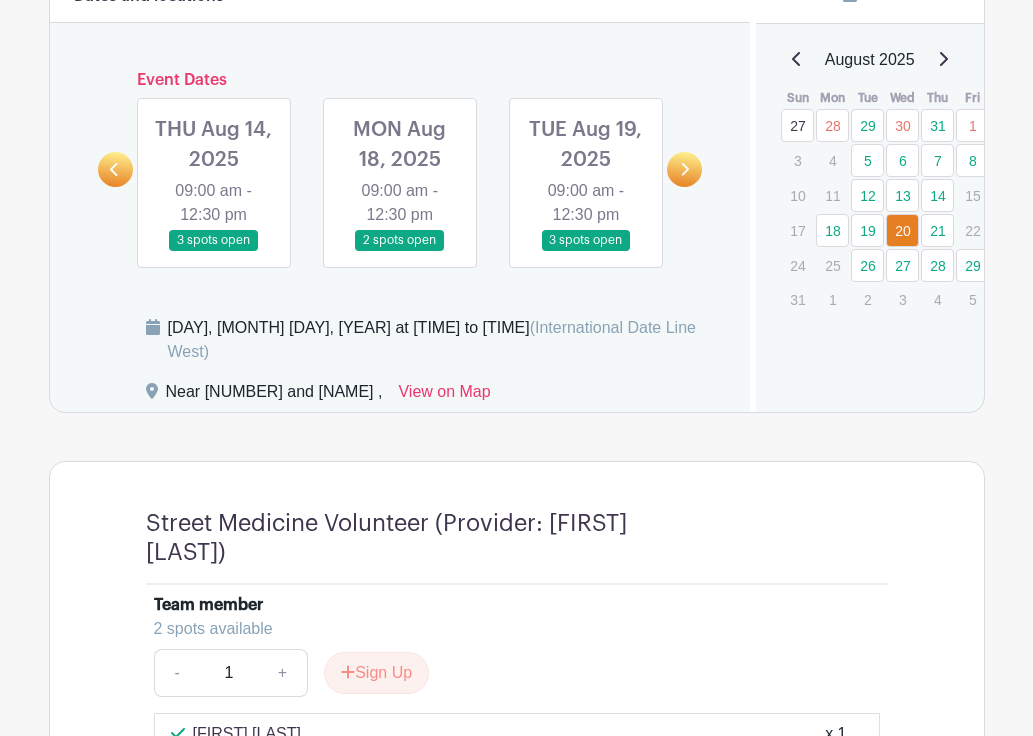 click at bounding box center (586, 251) 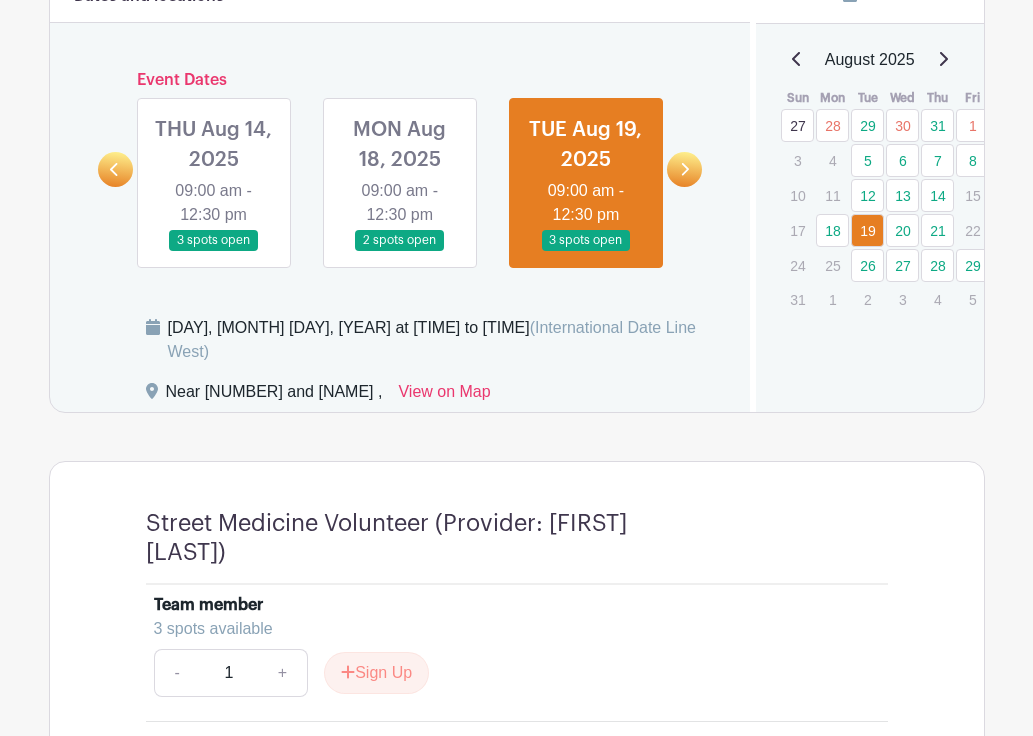 click at bounding box center [400, 251] 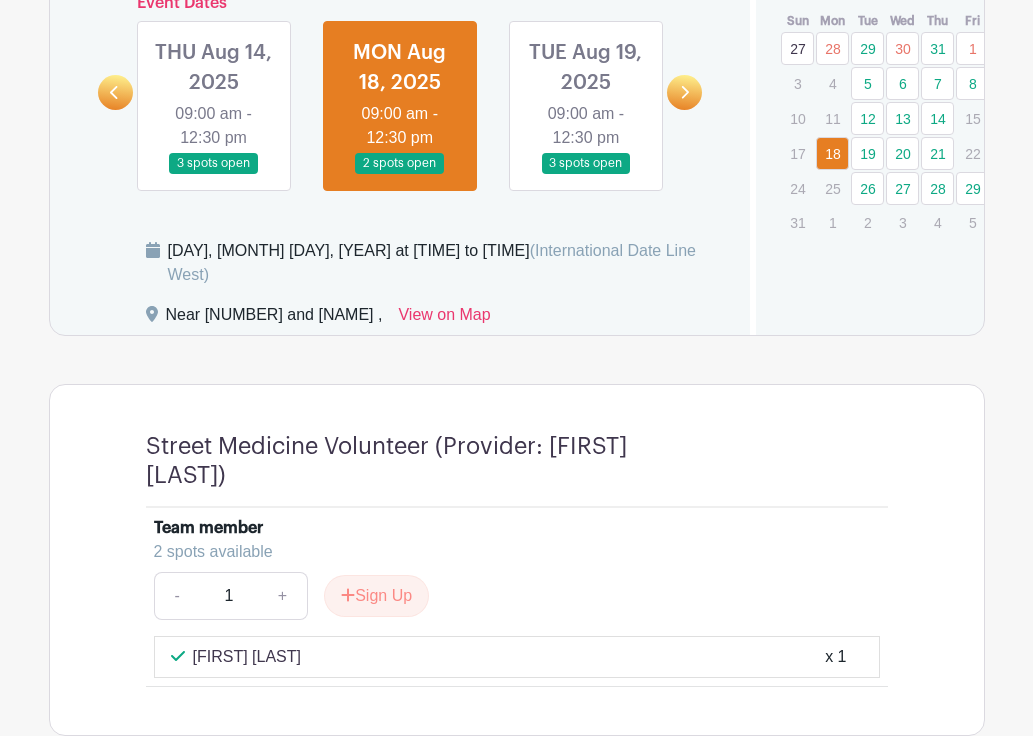 scroll, scrollTop: 1044, scrollLeft: 0, axis: vertical 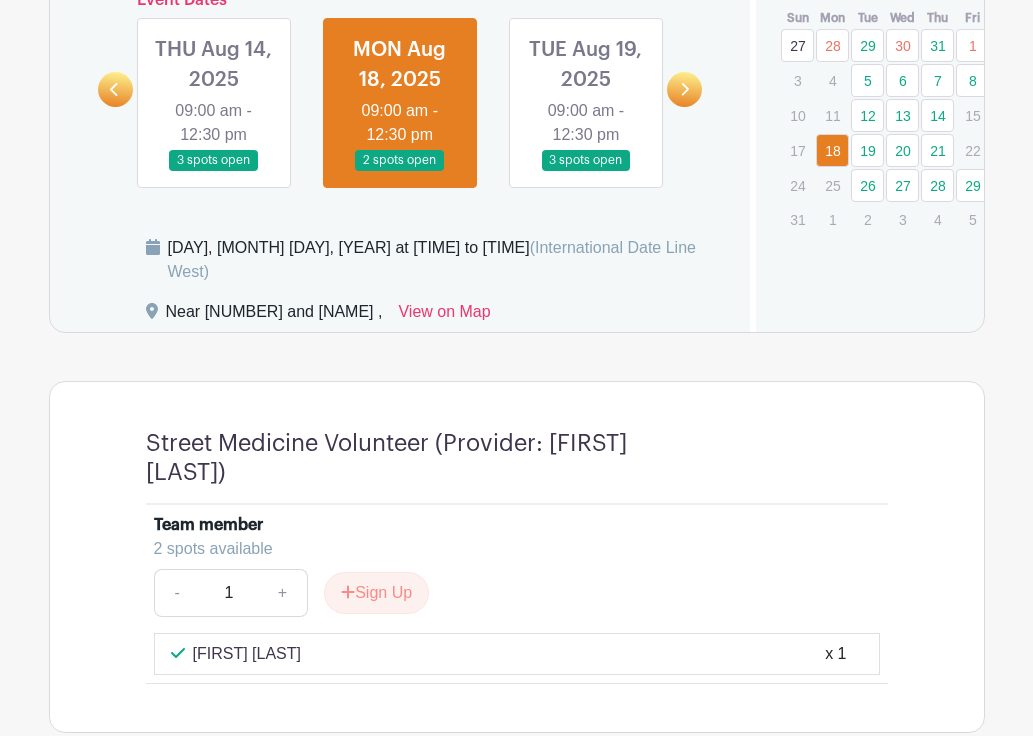 click at bounding box center (214, 171) 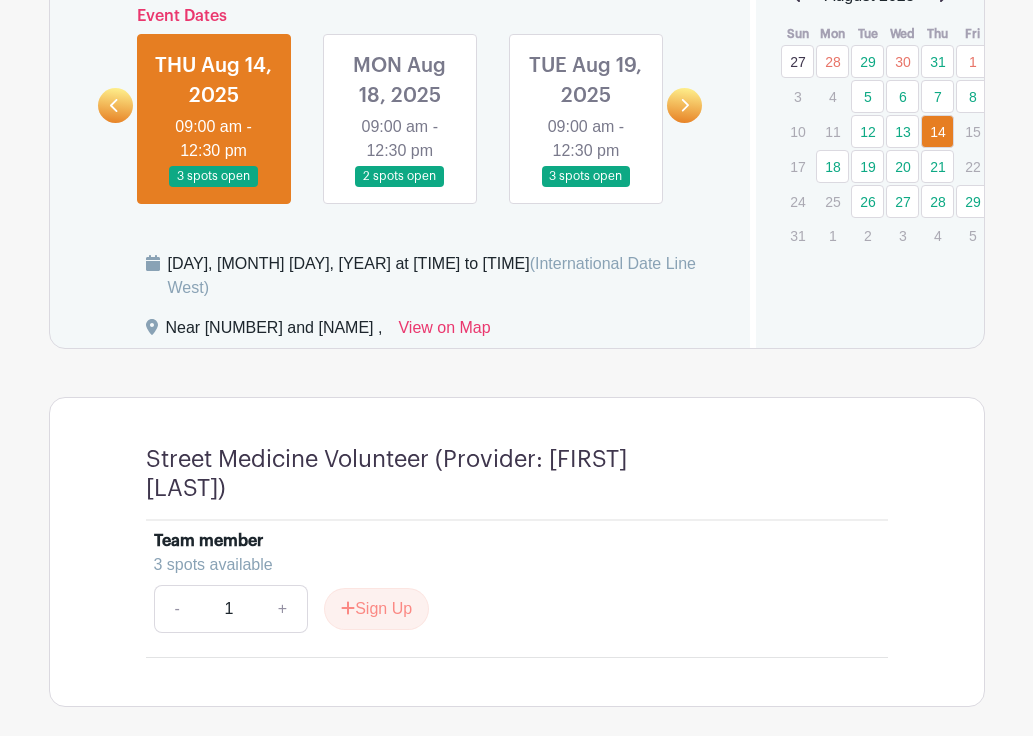 scroll, scrollTop: 1025, scrollLeft: 0, axis: vertical 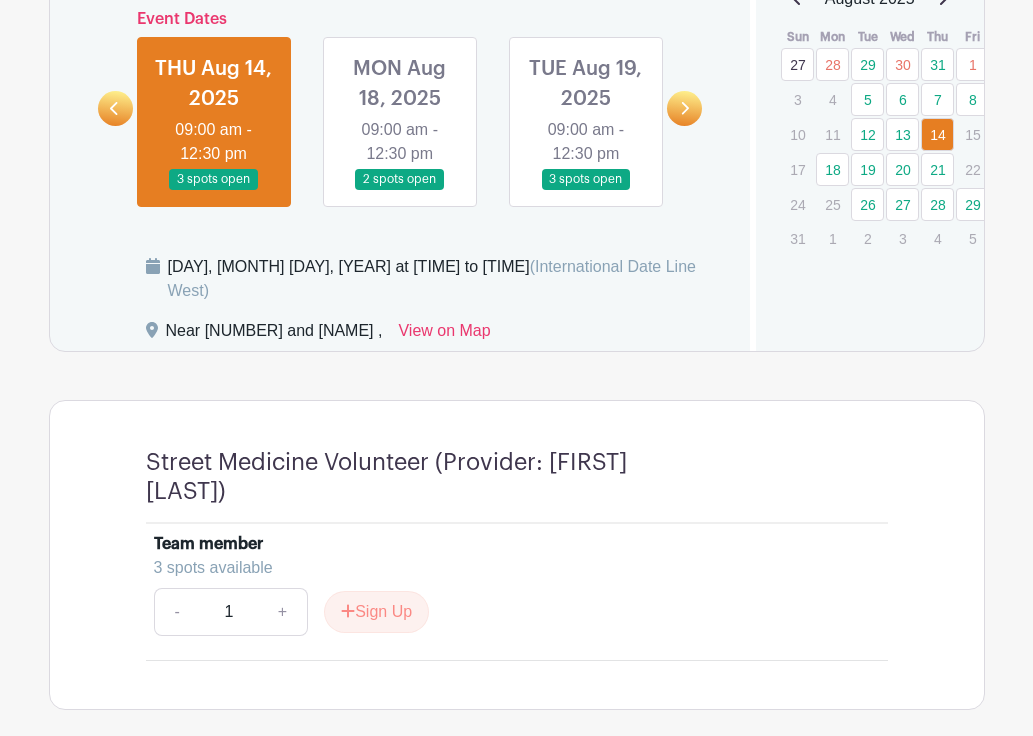 click at bounding box center (115, 108) 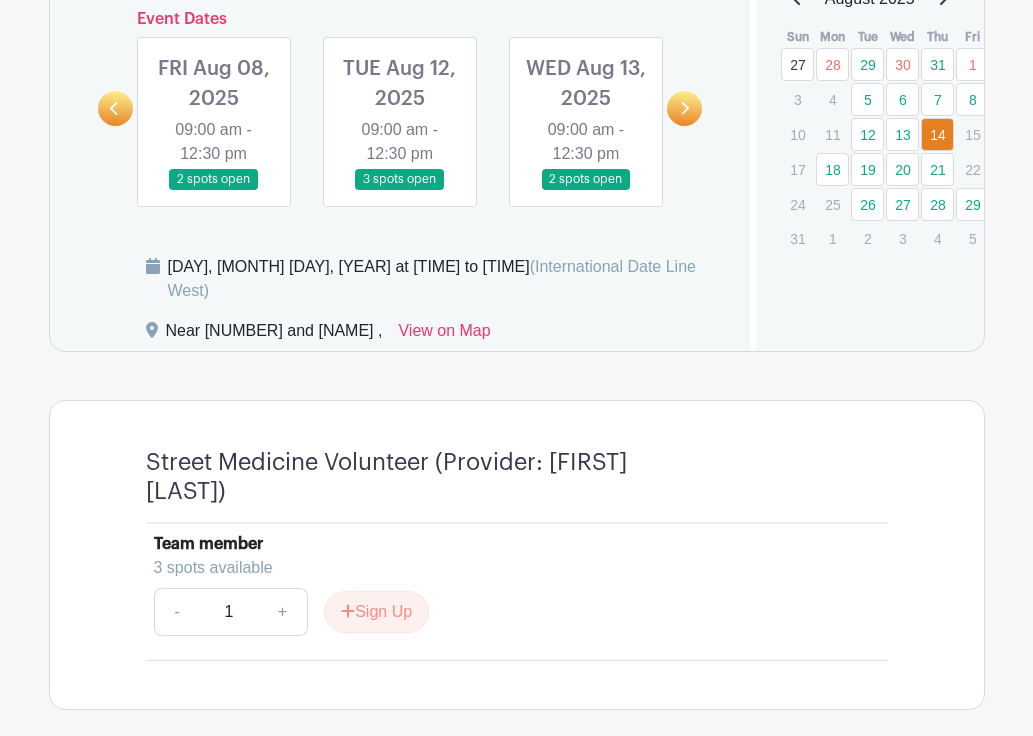 click at bounding box center (214, 190) 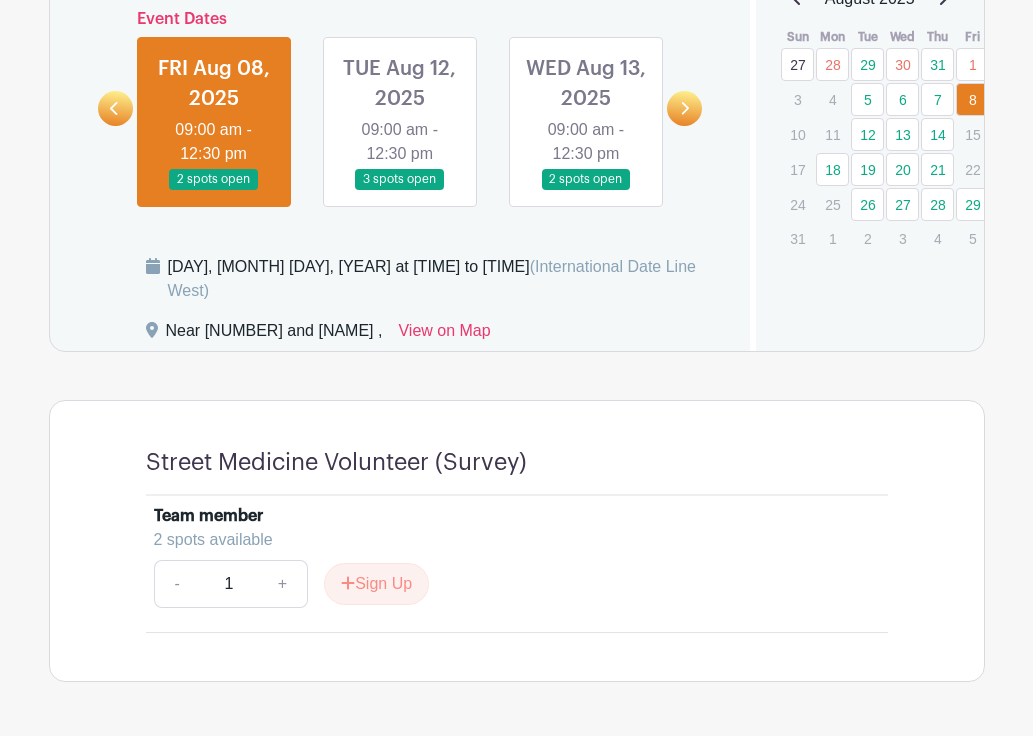 click at bounding box center (400, 190) 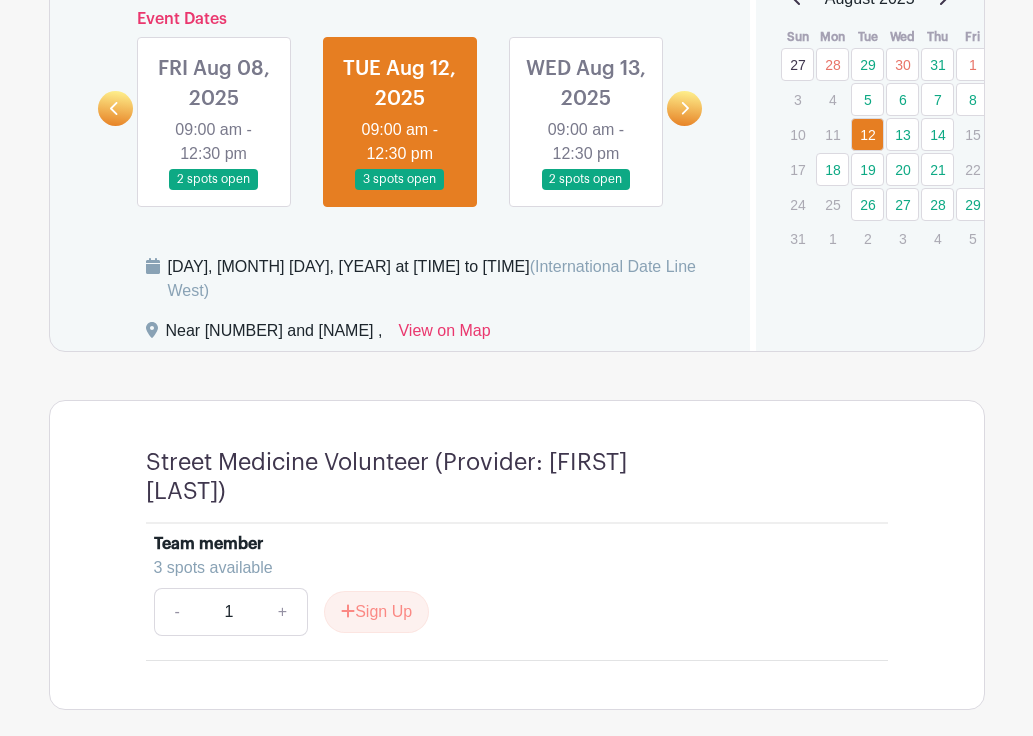 click 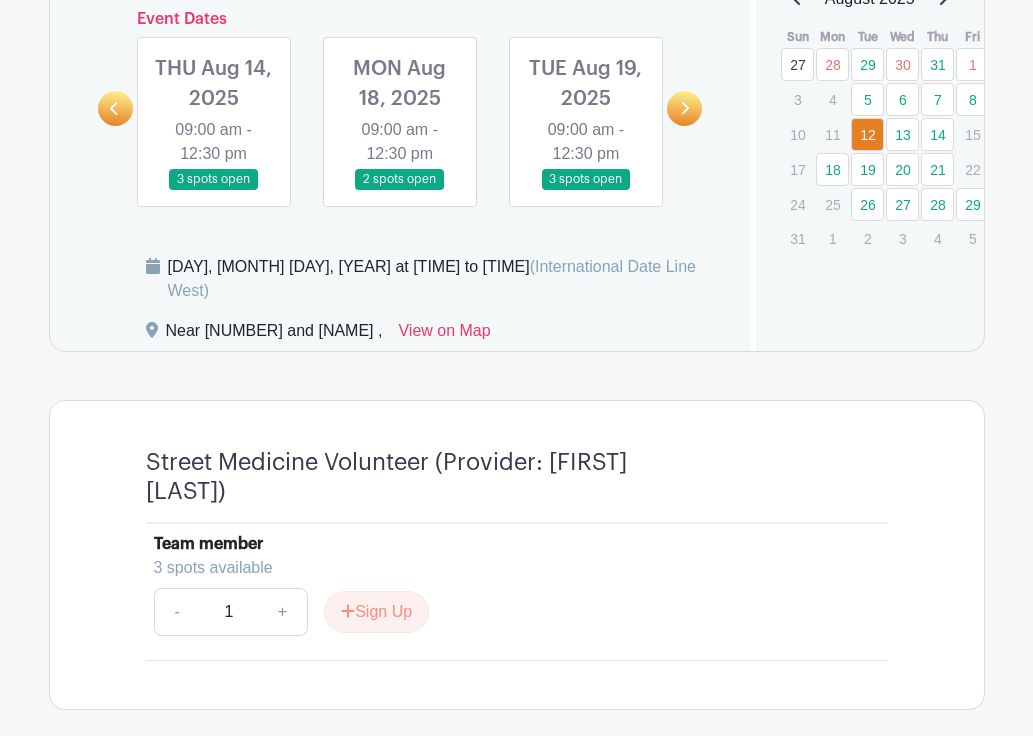 click 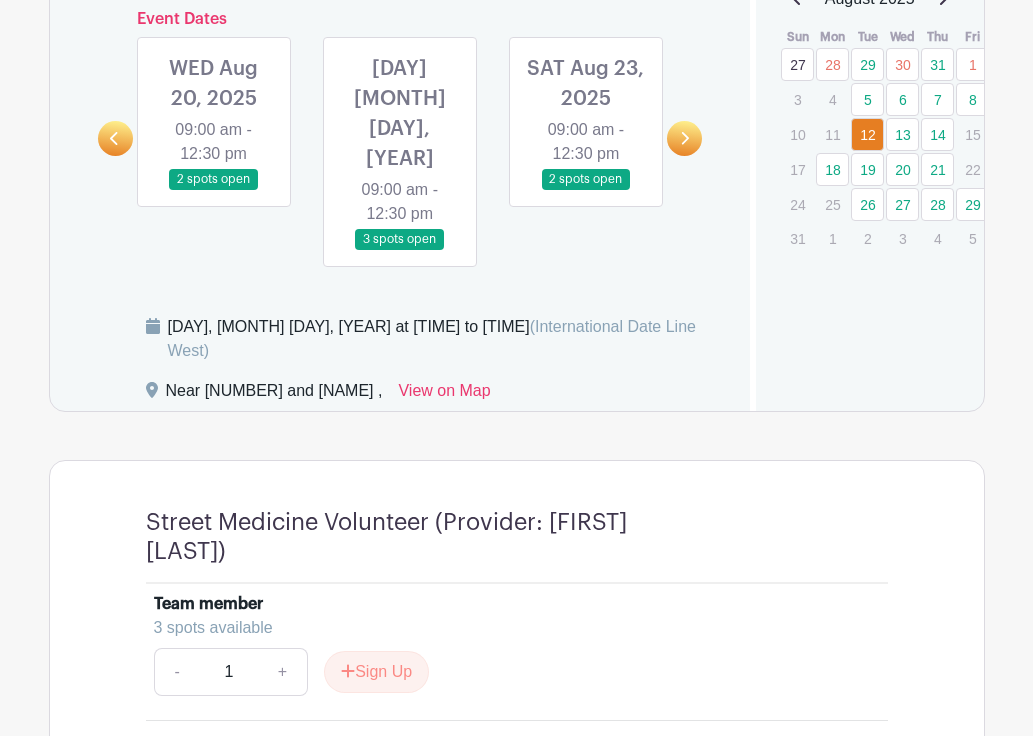 click at bounding box center [586, 190] 